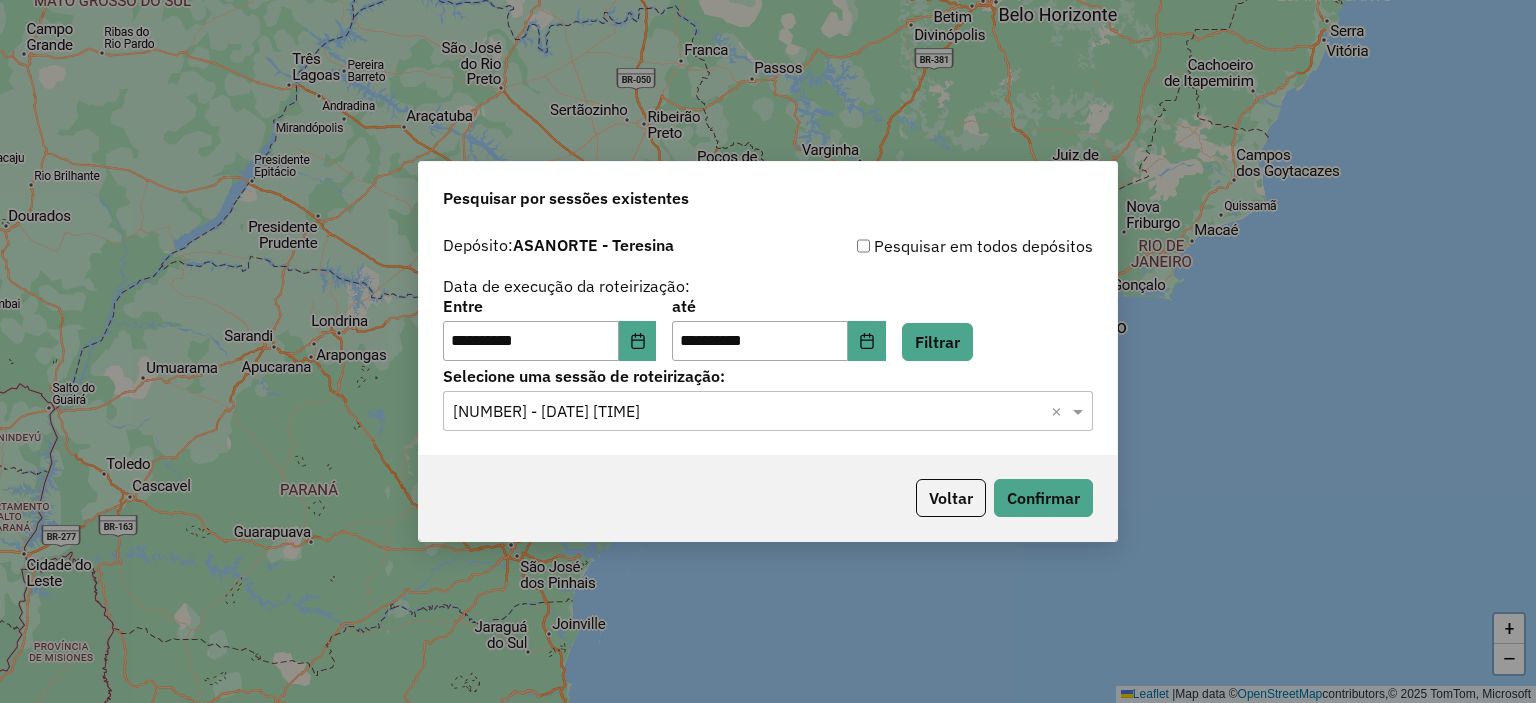 scroll, scrollTop: 0, scrollLeft: 0, axis: both 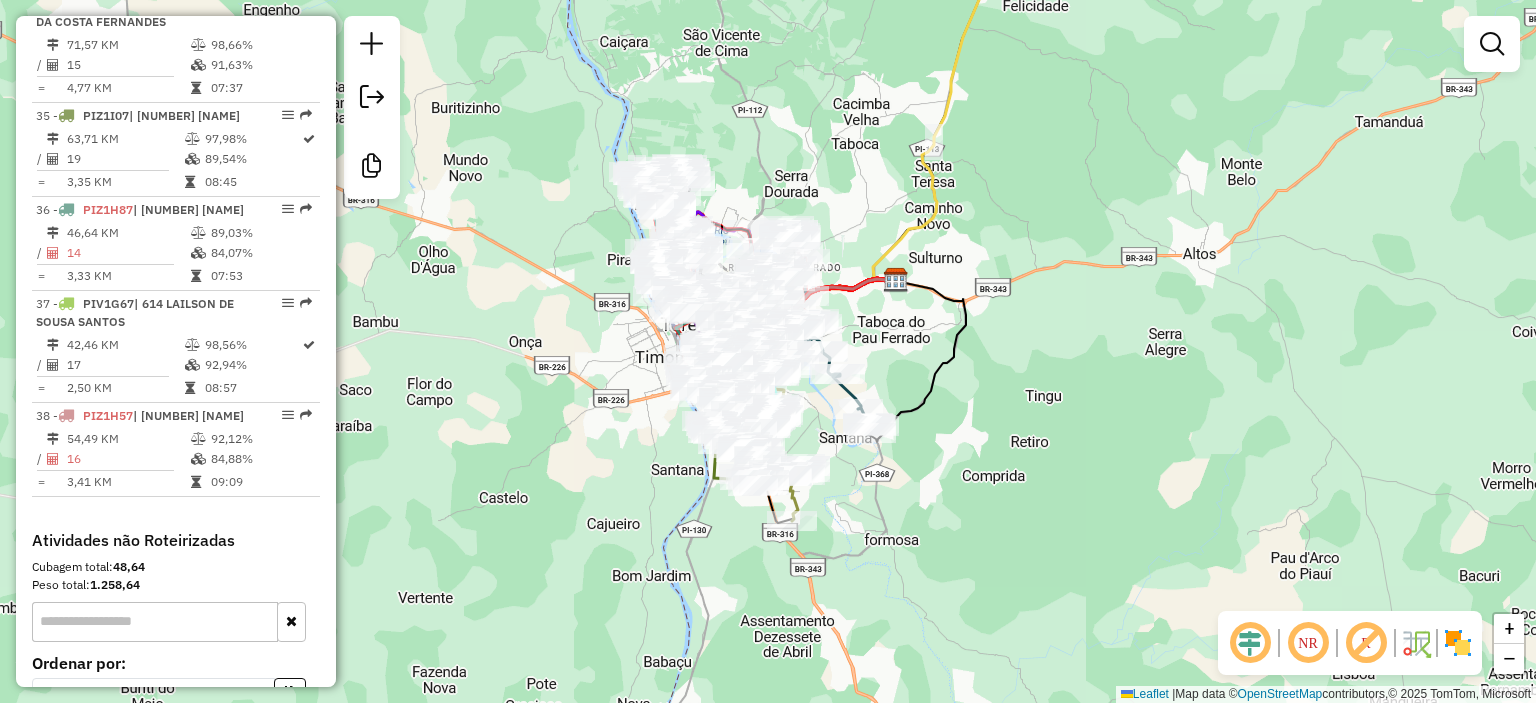 select on "**********" 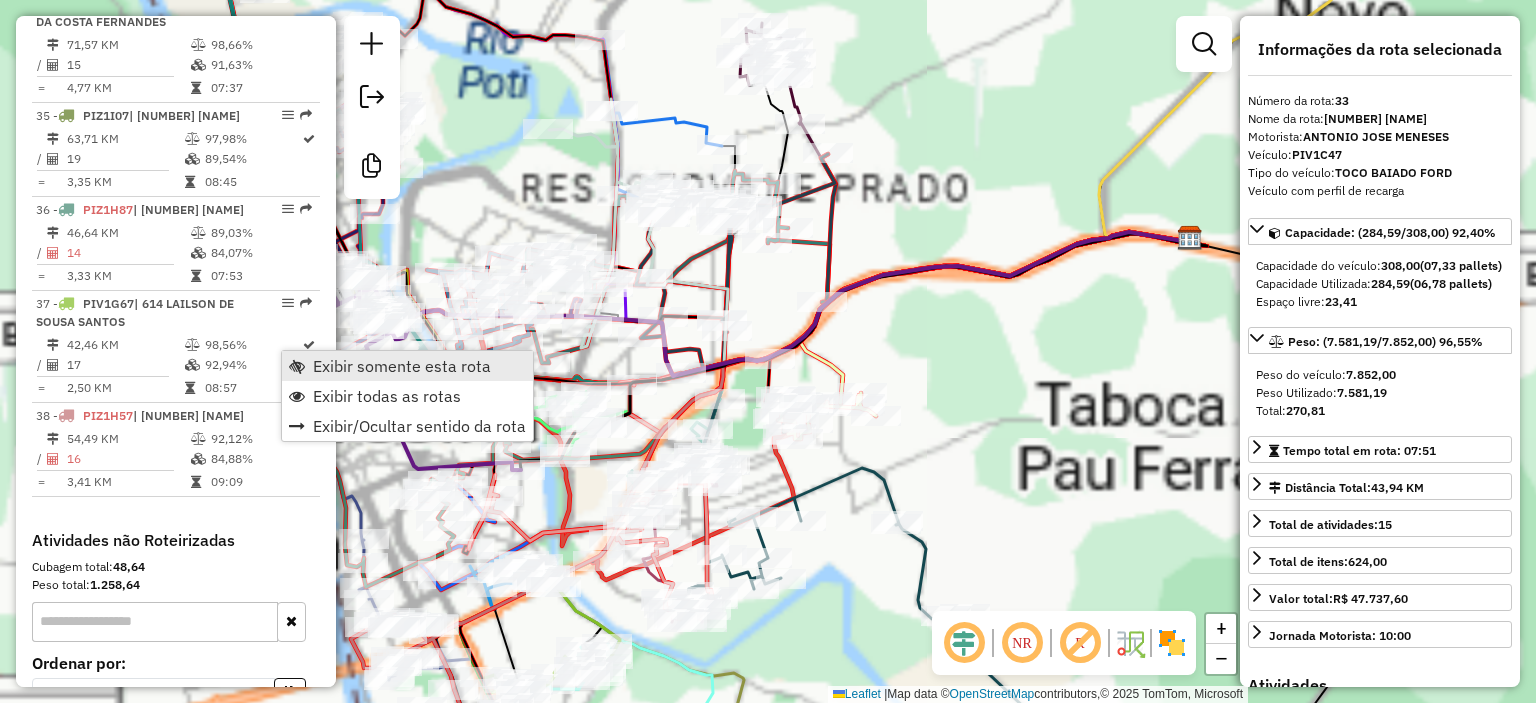 click on "Exibir somente esta rota" at bounding box center [402, 366] 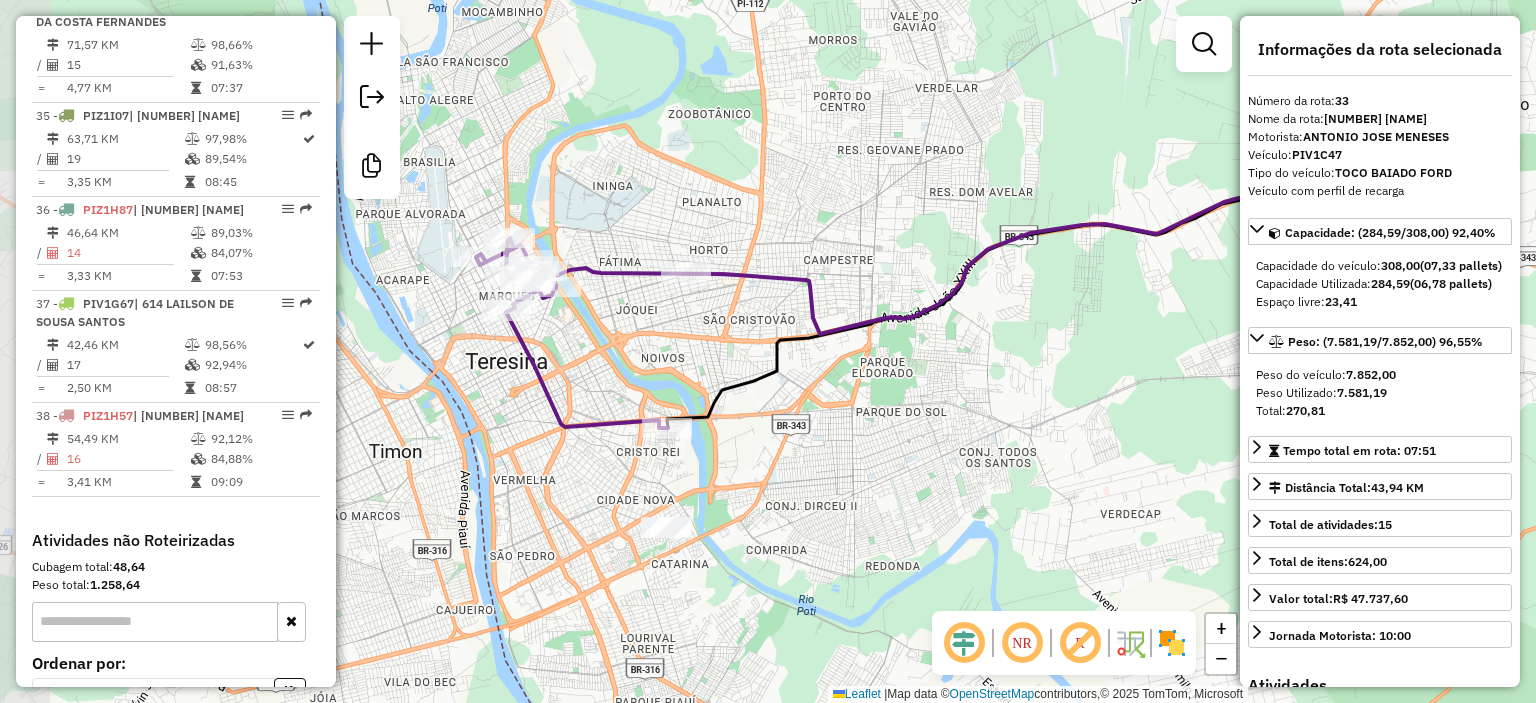 drag, startPoint x: 870, startPoint y: 530, endPoint x: 1017, endPoint y: 488, distance: 152.88231 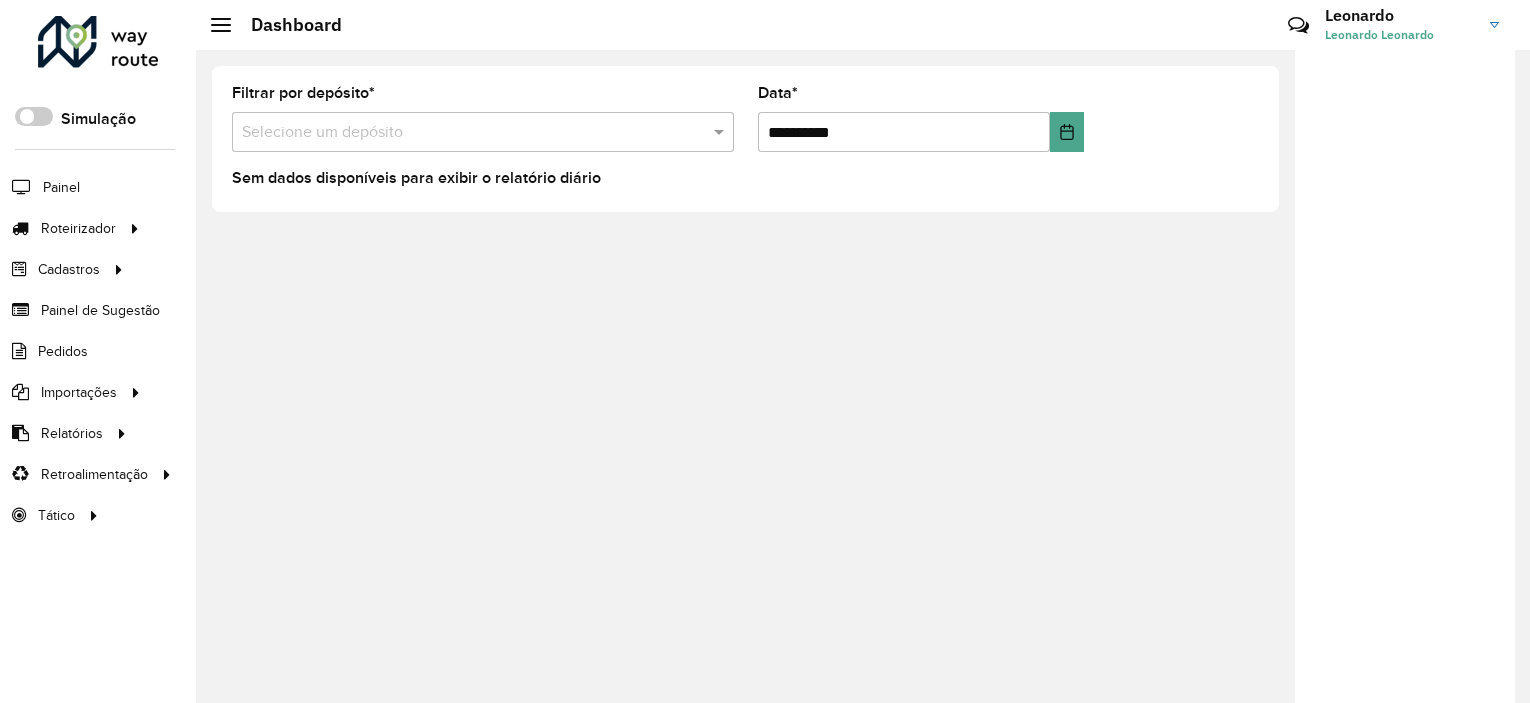 scroll, scrollTop: 0, scrollLeft: 0, axis: both 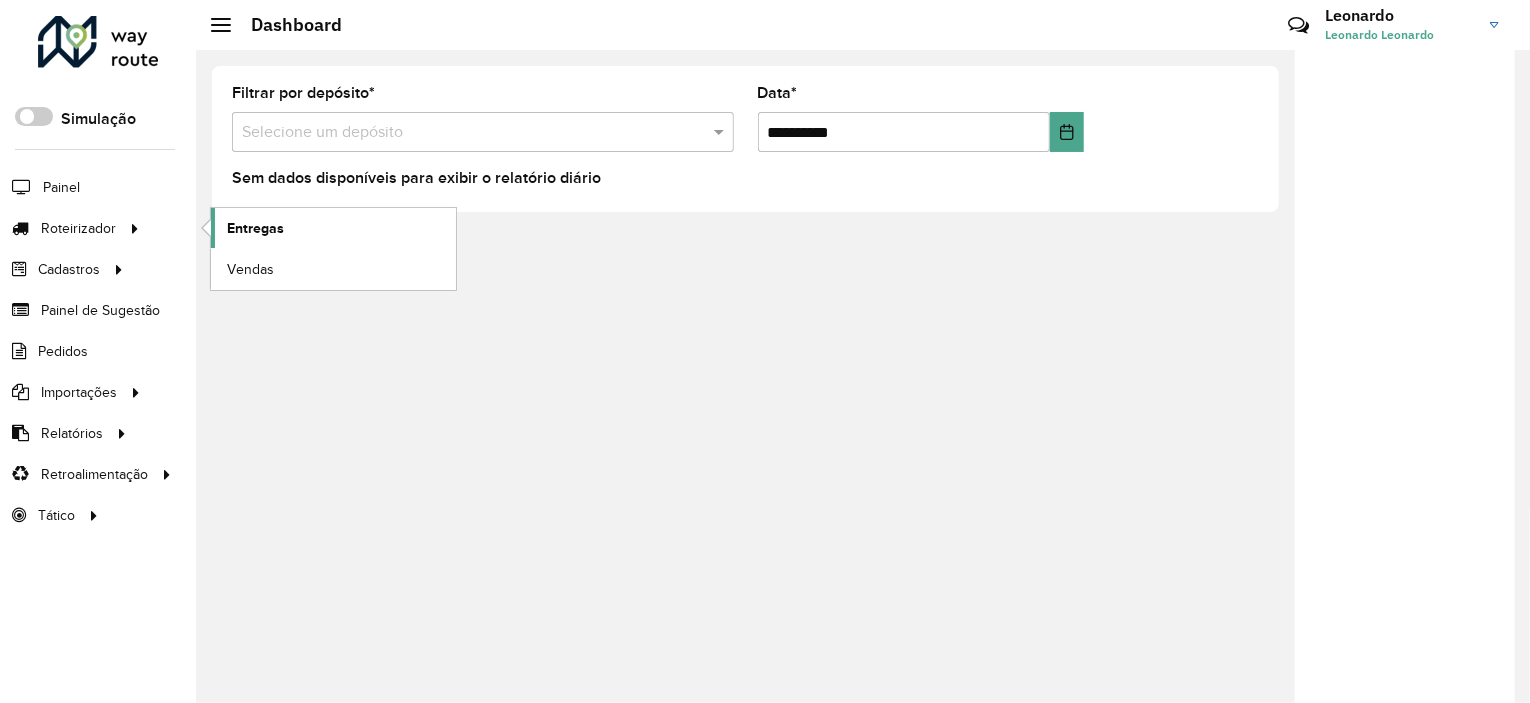 click on "Entregas" 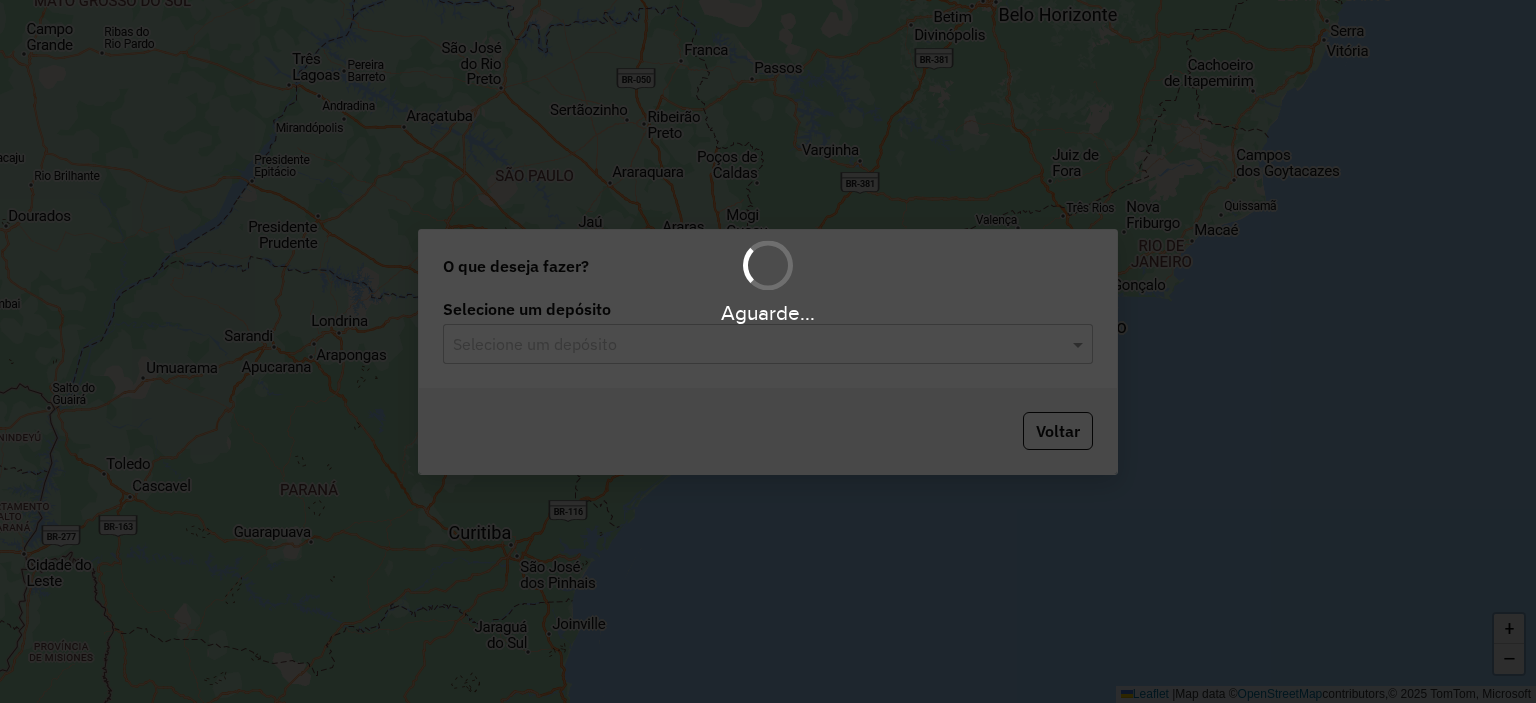 scroll, scrollTop: 0, scrollLeft: 0, axis: both 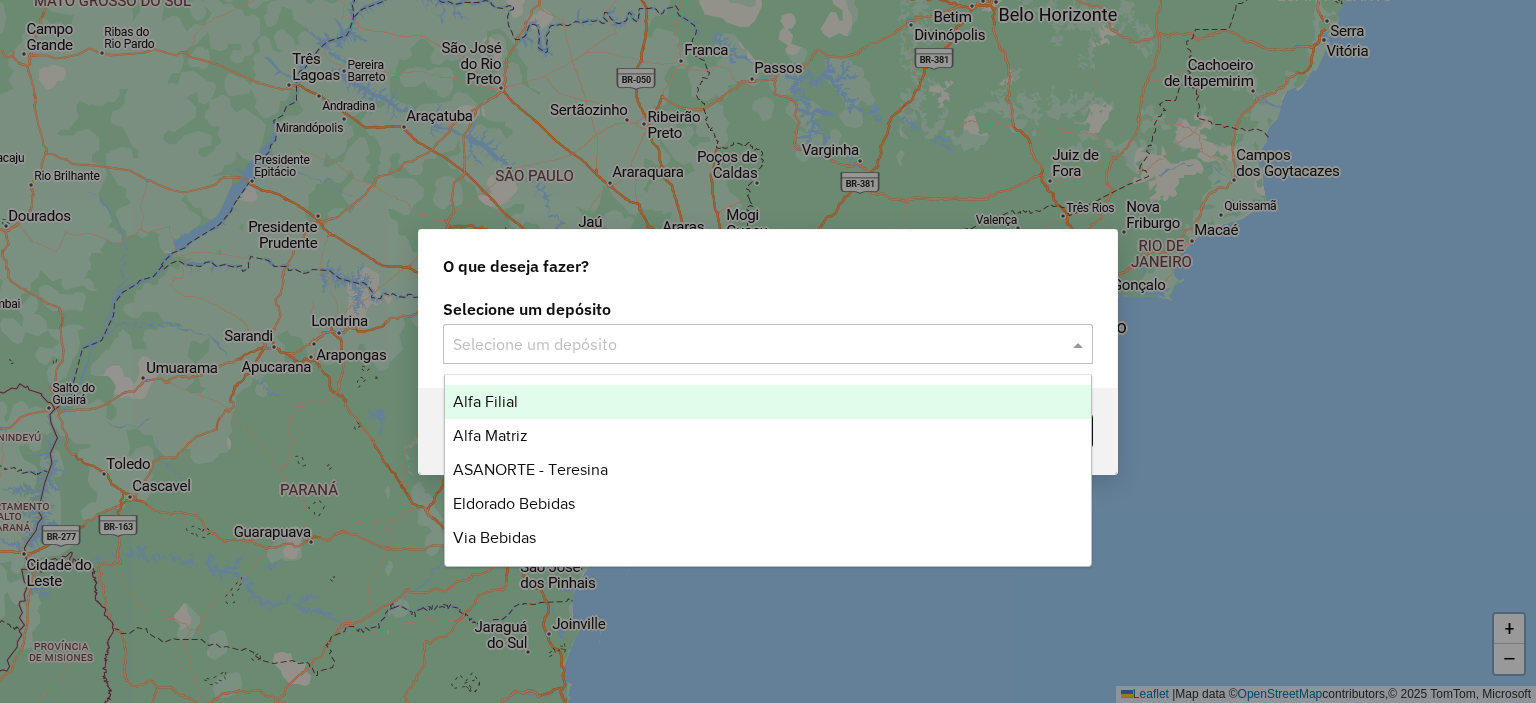 click 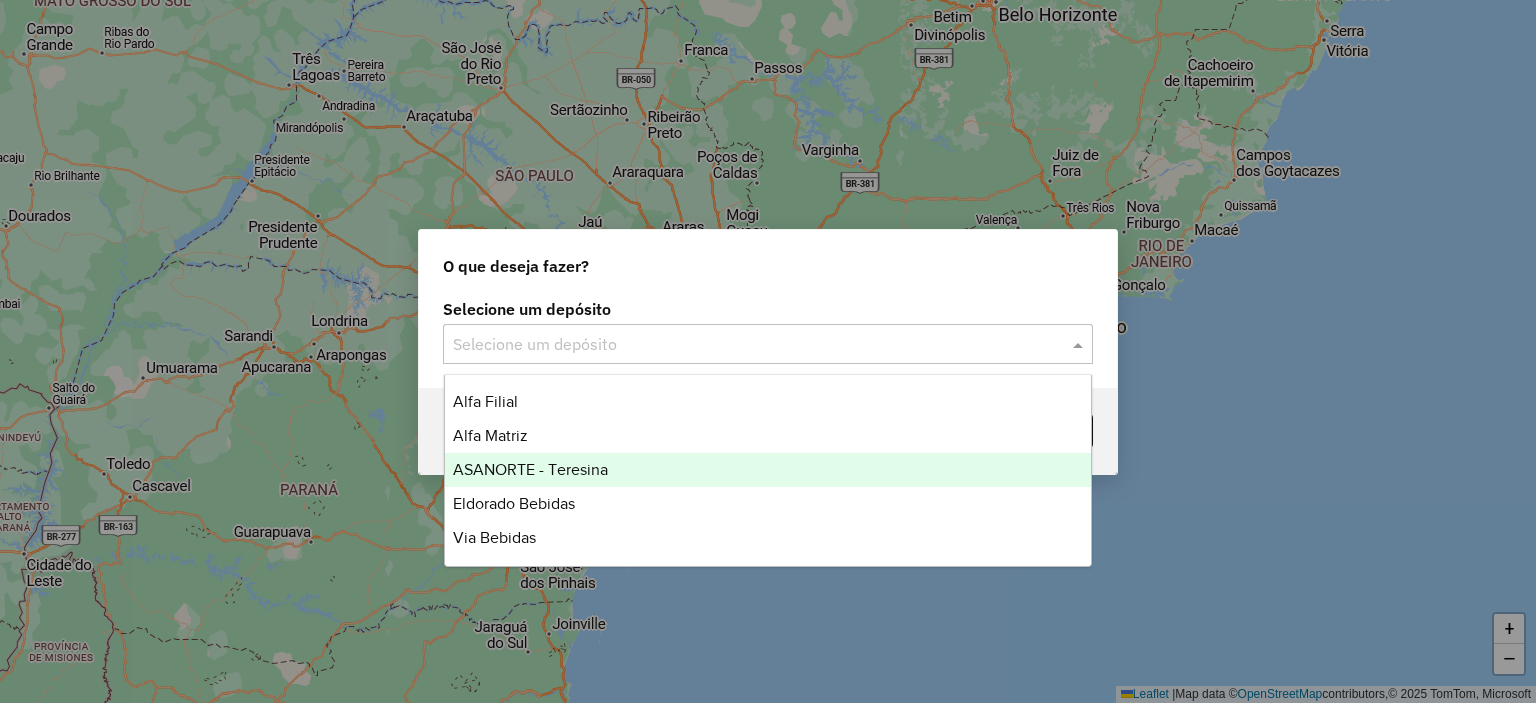 click on "ASANORTE - Teresina" at bounding box center (768, 470) 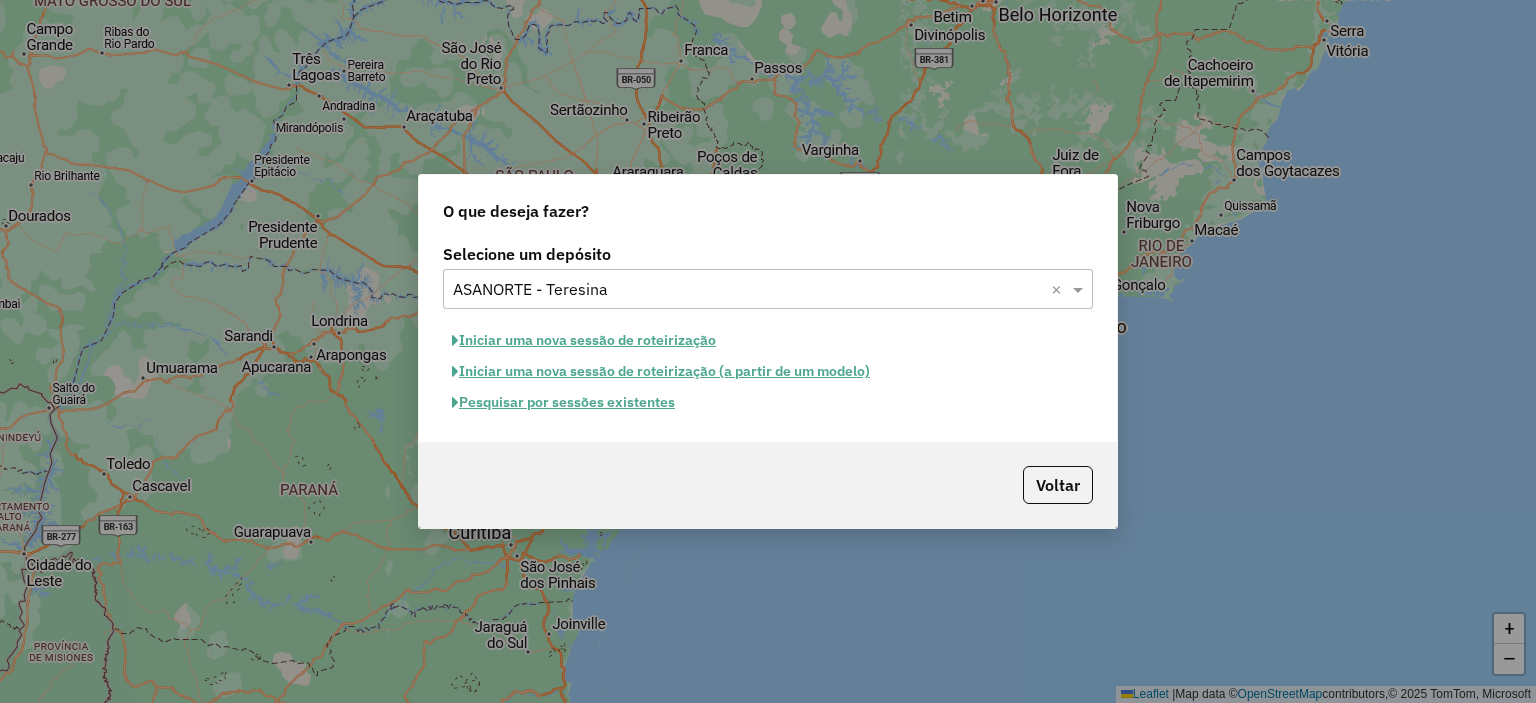 click on "Selecione um depósito Selecione um depósito × ASANORTE - Teresina ×  Iniciar uma nova sessão de roteirização   Iniciar uma nova sessão de roteirização (a partir de um modelo)   Pesquisar por sessões existentes" 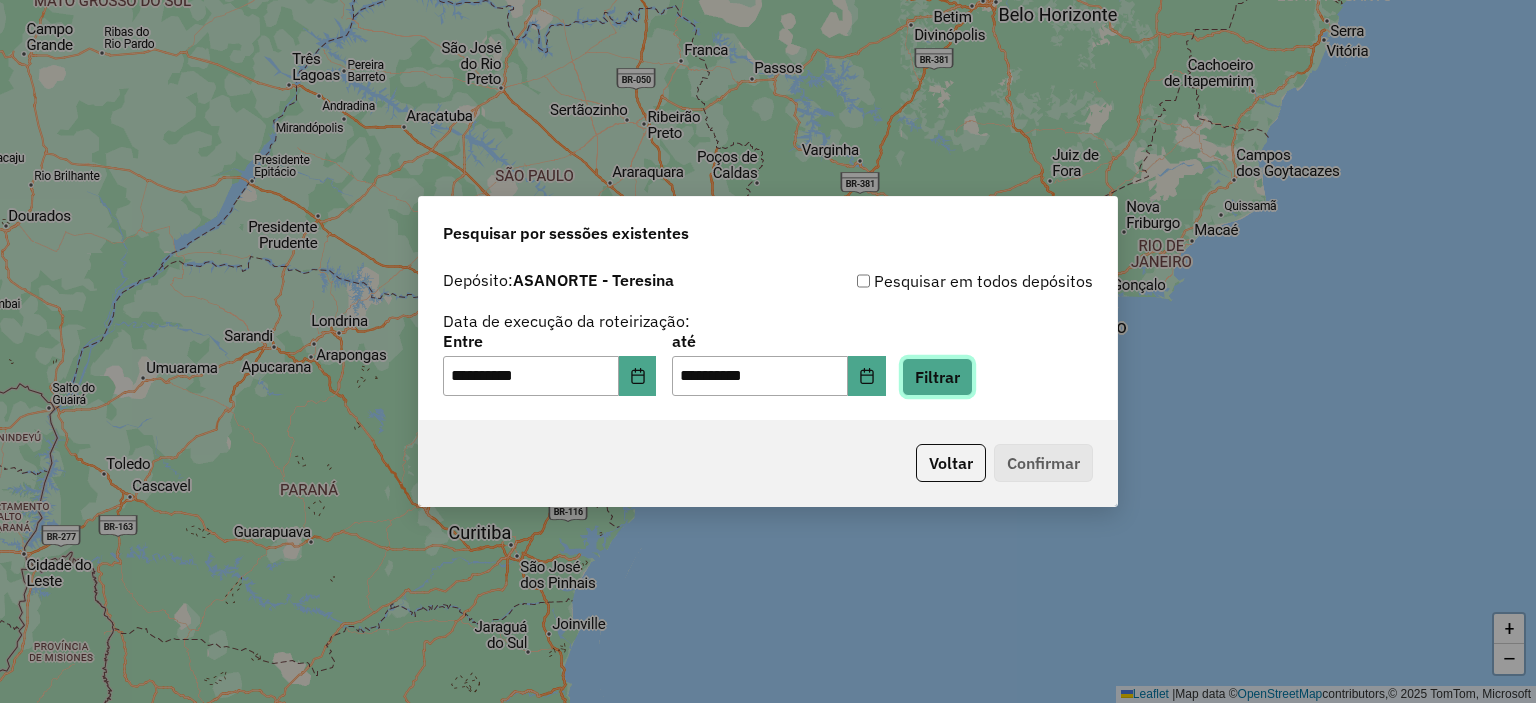 click on "Filtrar" 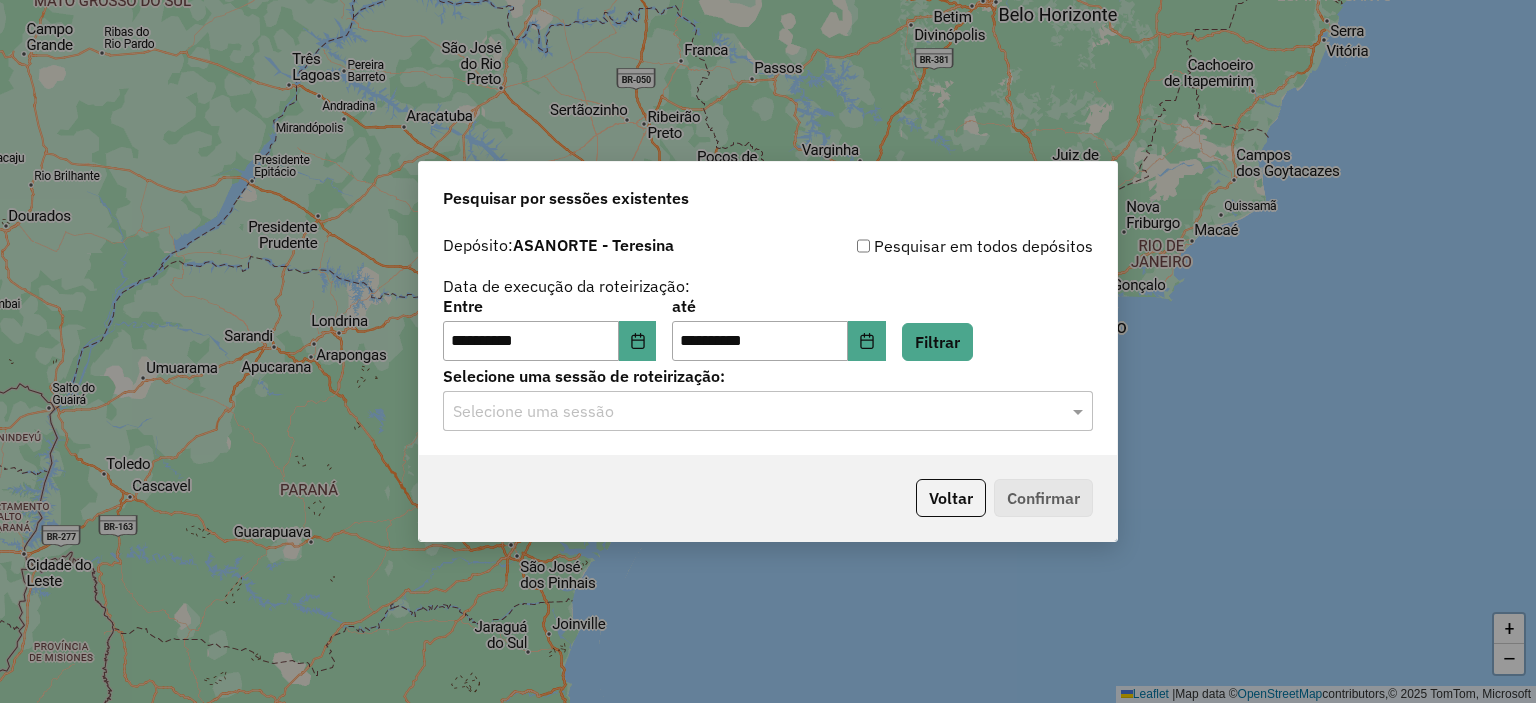 click on "**********" 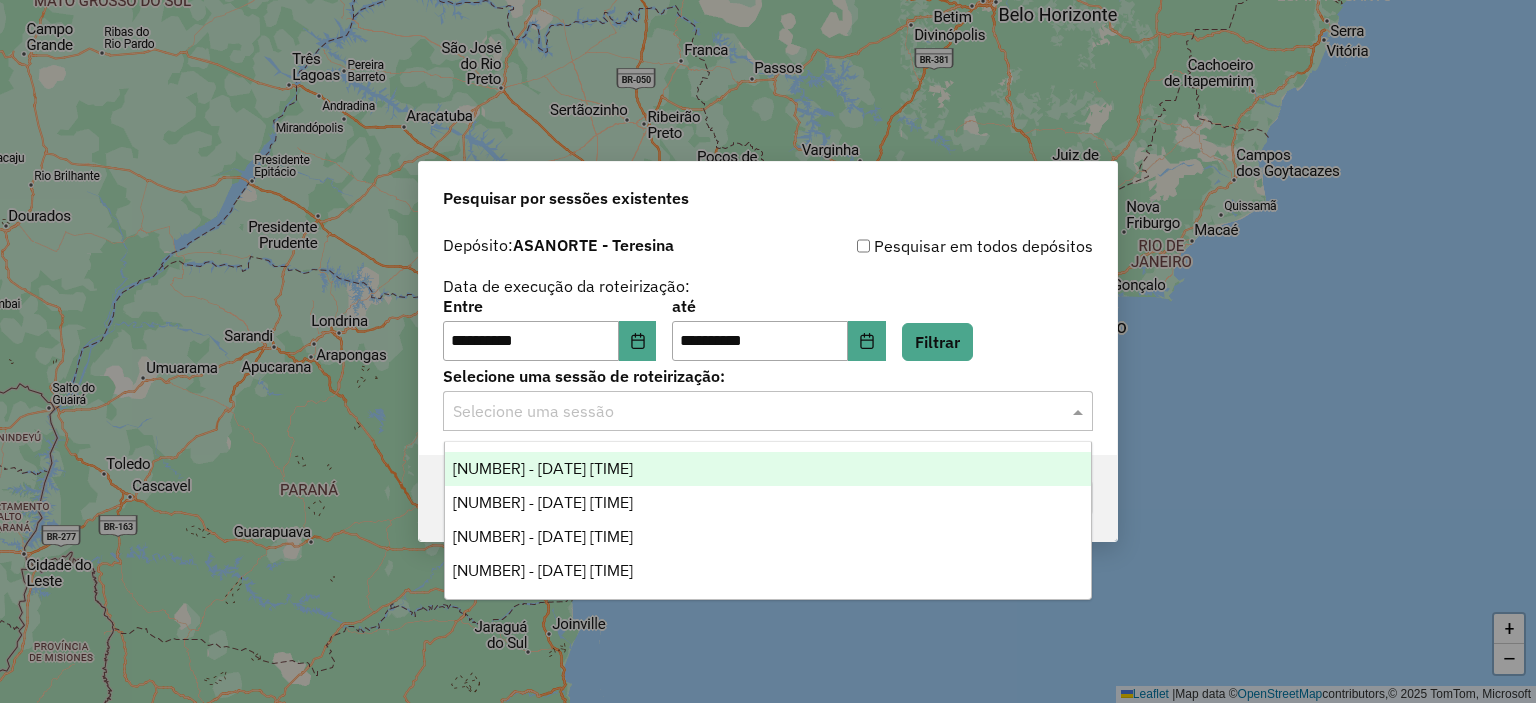 click on "Selecione uma sessão" 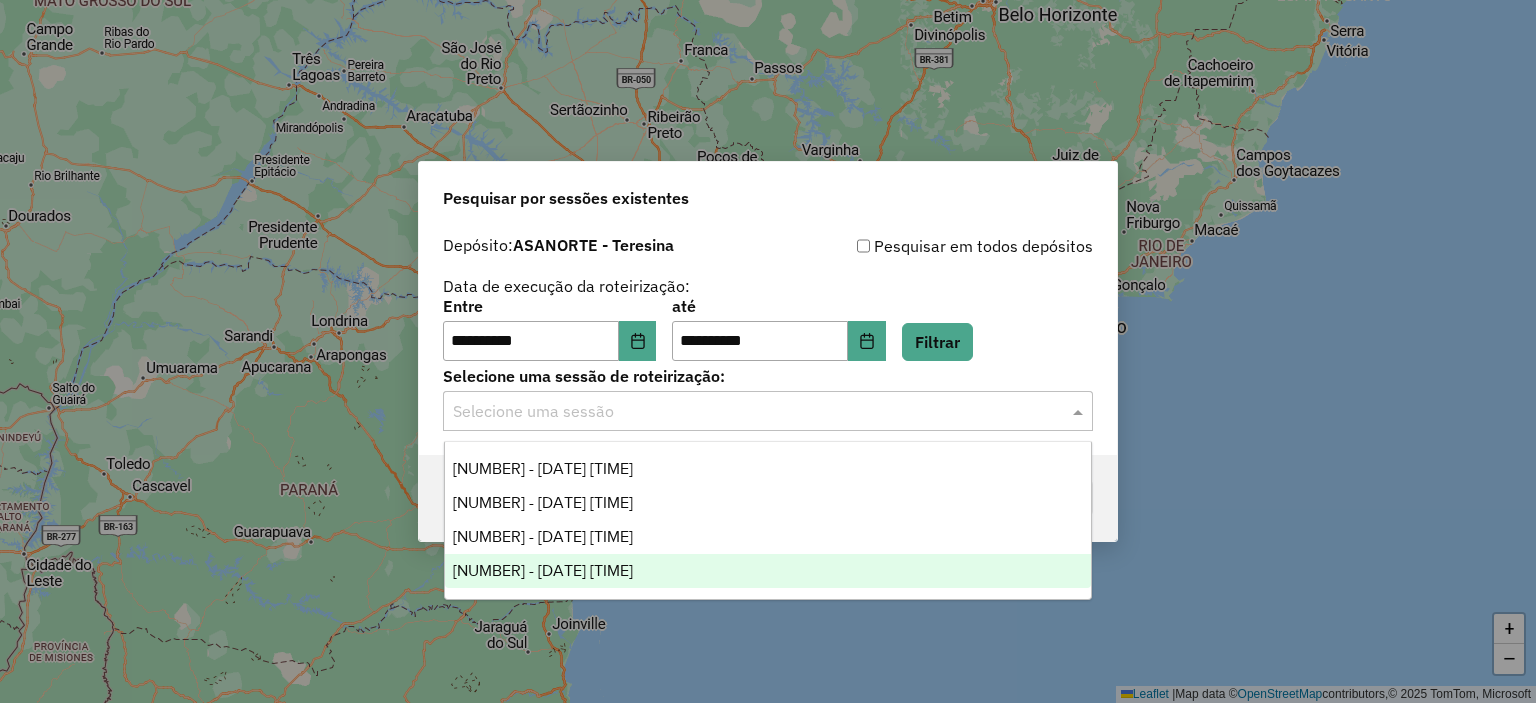 click on "975090 - 05/08/2025 19:32" at bounding box center (768, 571) 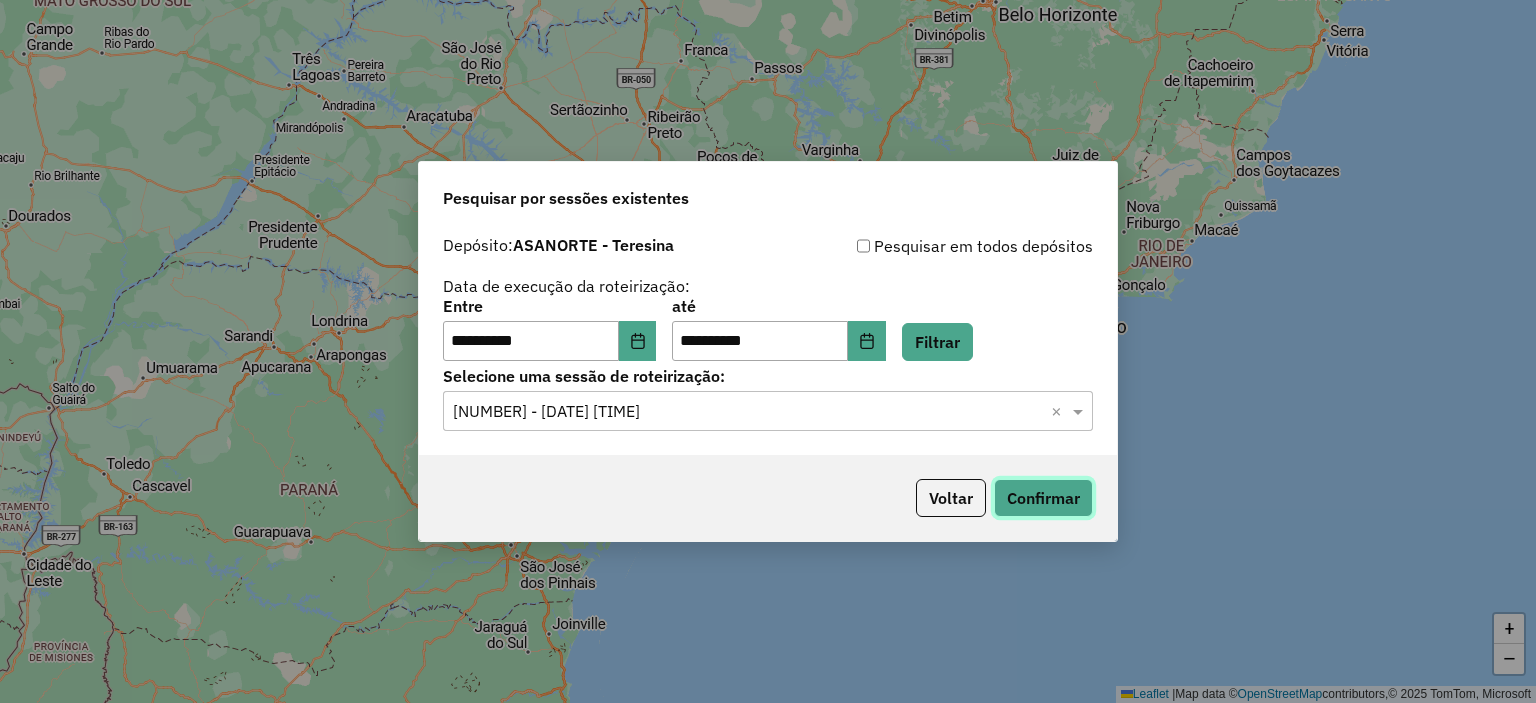 click on "Confirmar" 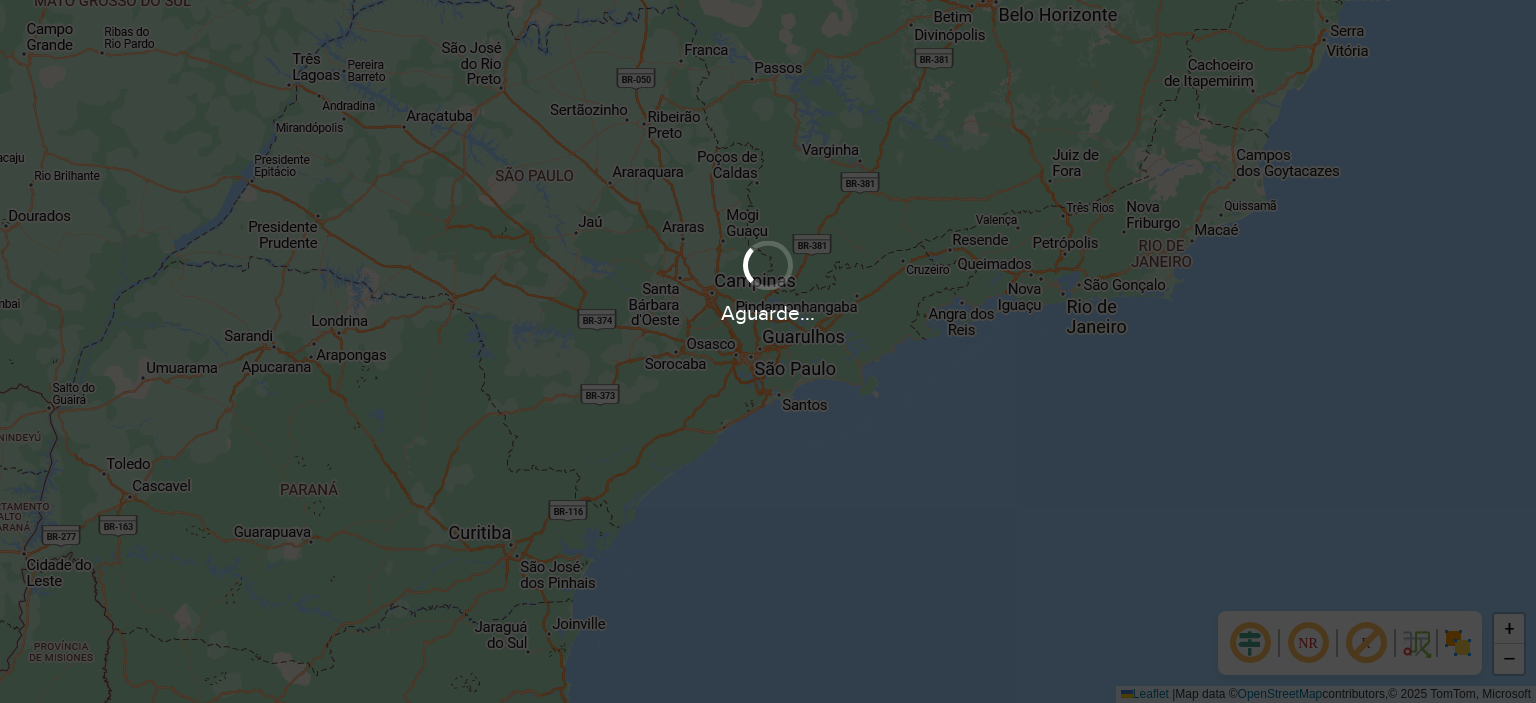 scroll, scrollTop: 0, scrollLeft: 0, axis: both 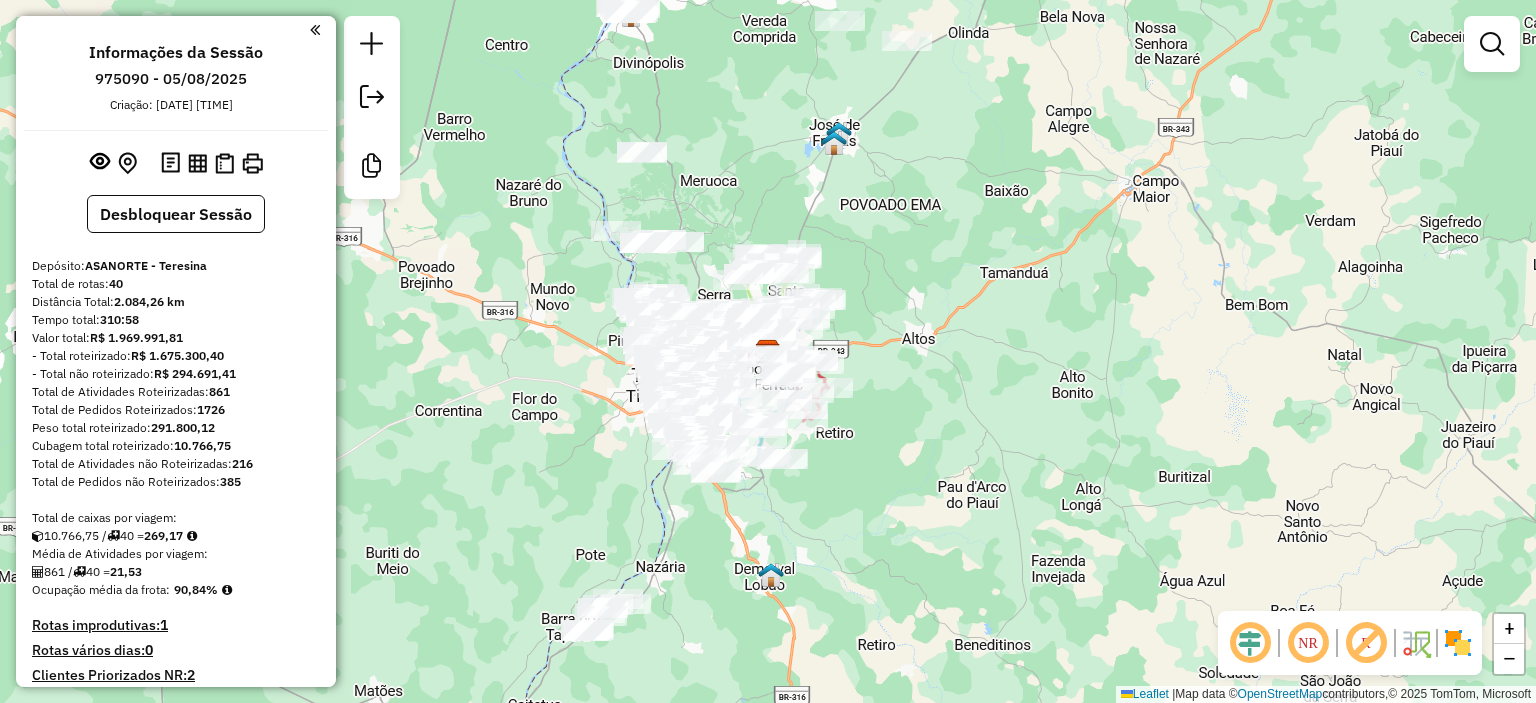 click 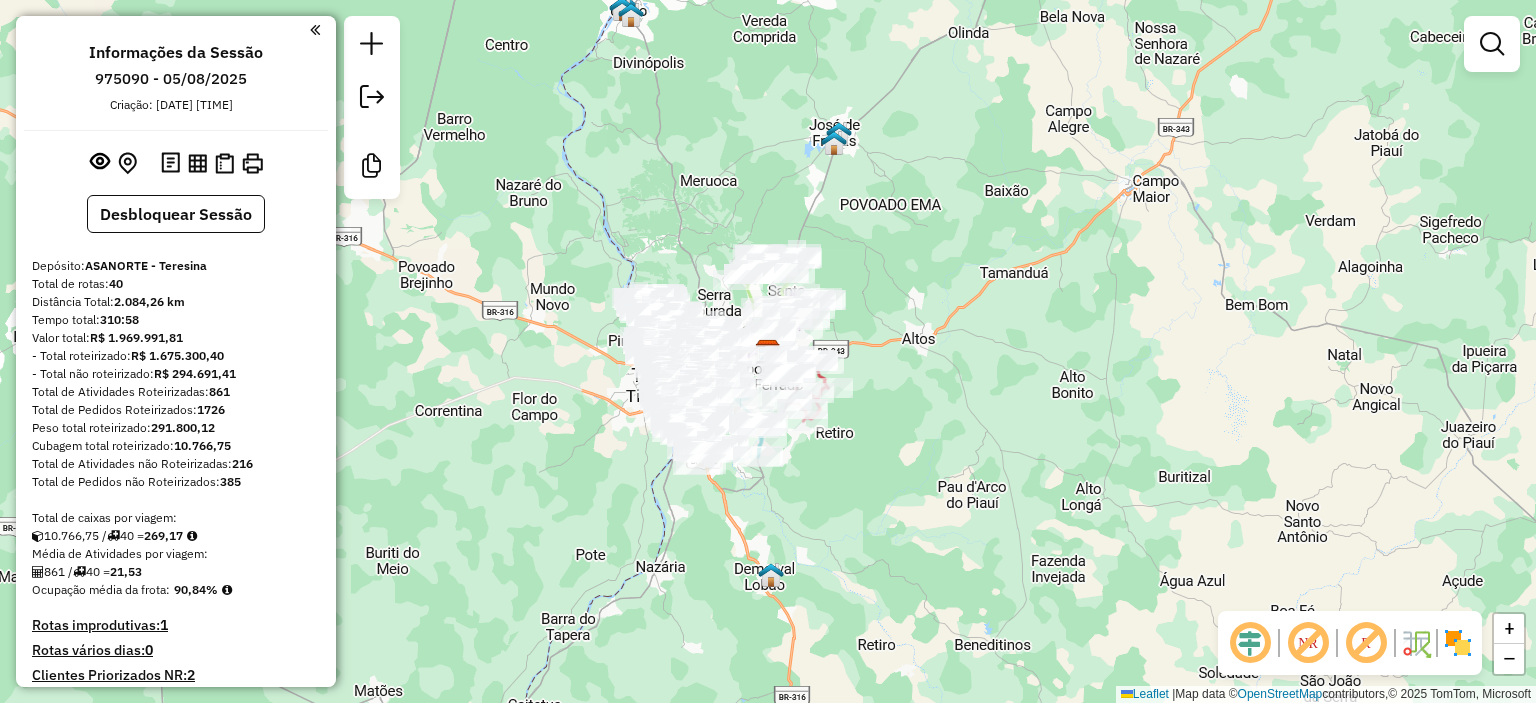 scroll, scrollTop: 4190, scrollLeft: 0, axis: vertical 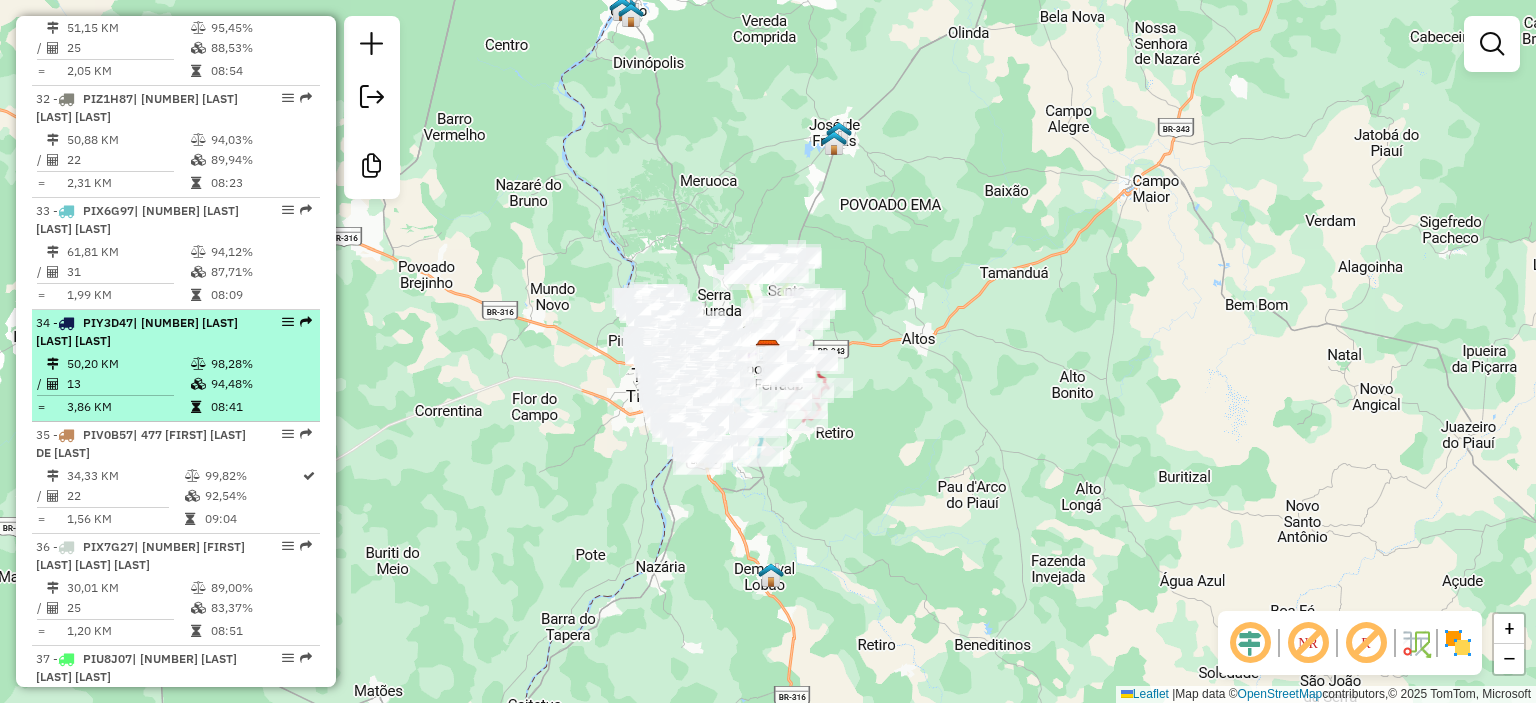 select on "**********" 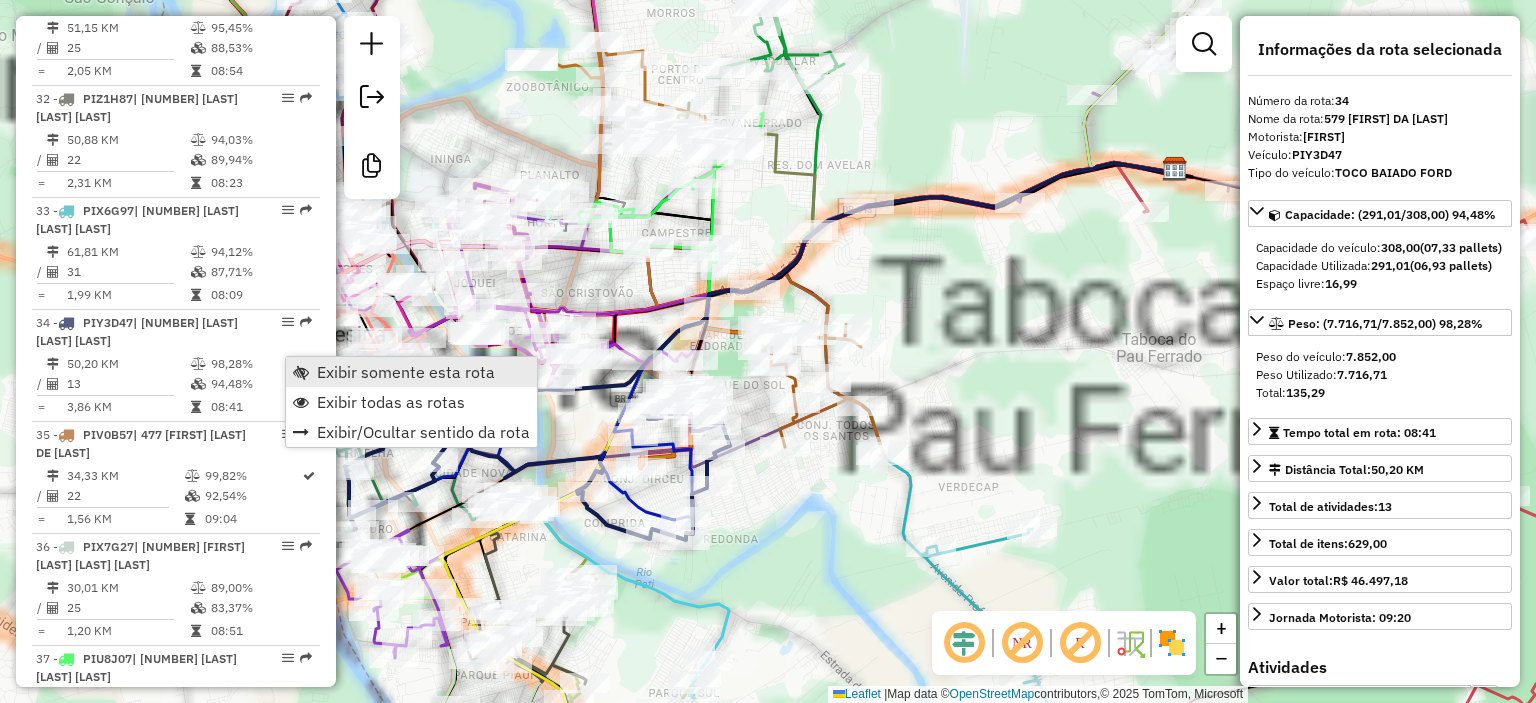 click on "Exibir somente esta rota" at bounding box center [406, 372] 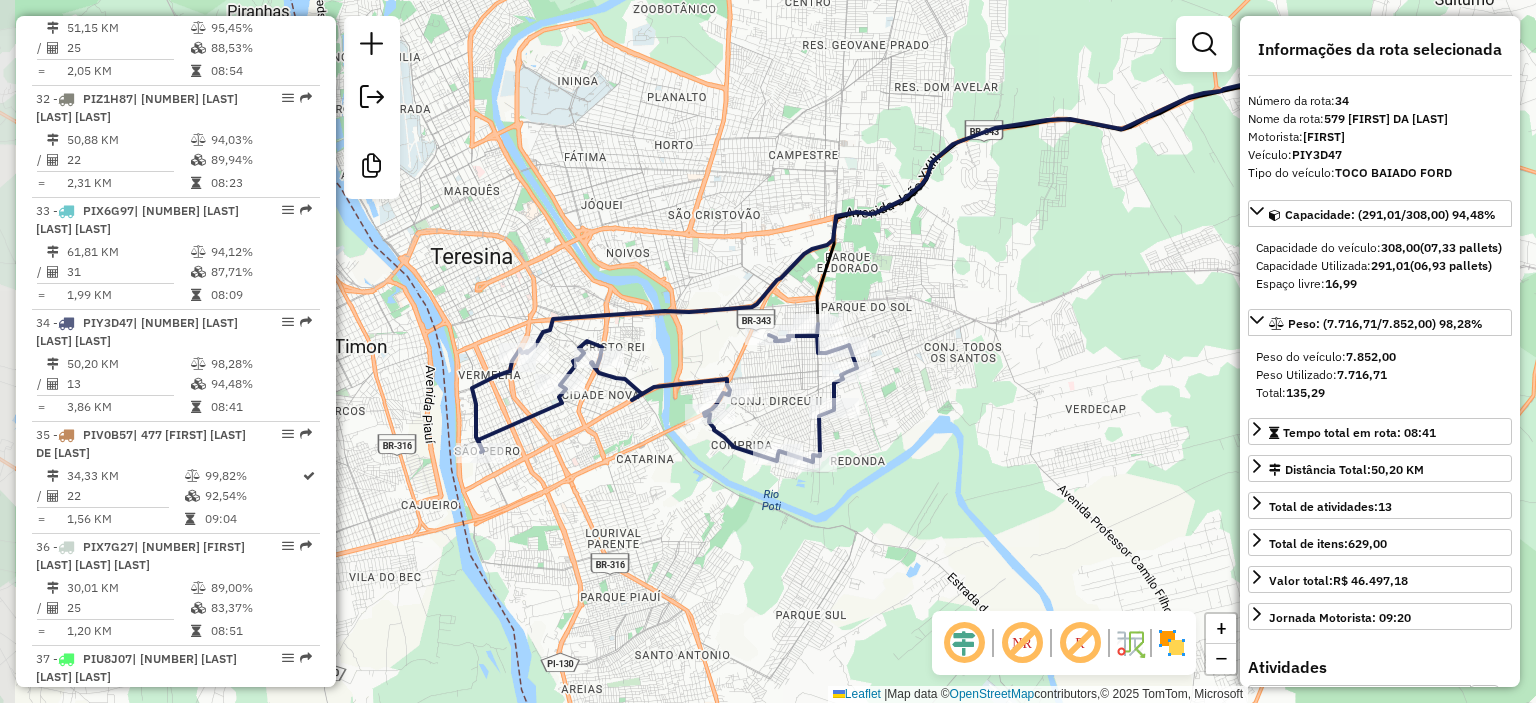 drag, startPoint x: 957, startPoint y: 512, endPoint x: 1066, endPoint y: 456, distance: 122.54387 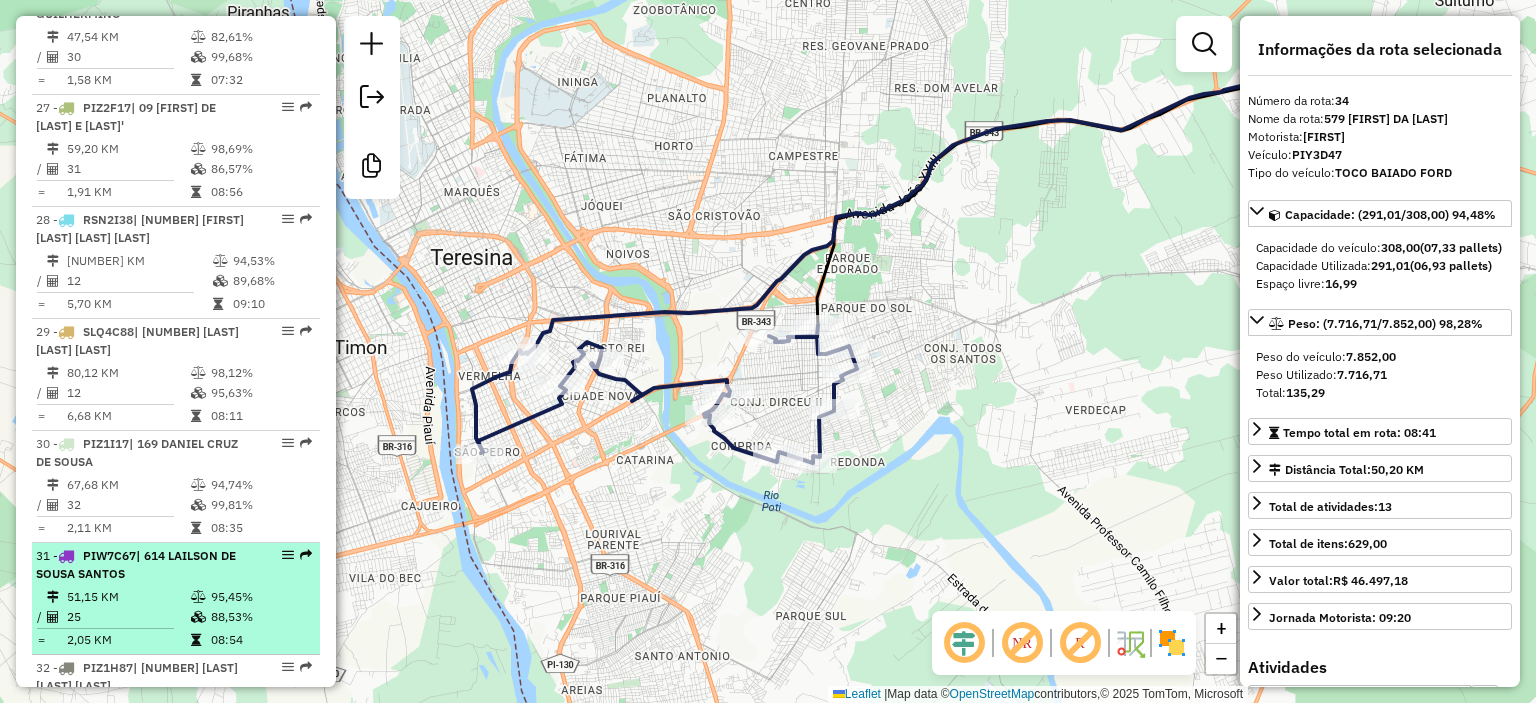 scroll, scrollTop: 3590, scrollLeft: 0, axis: vertical 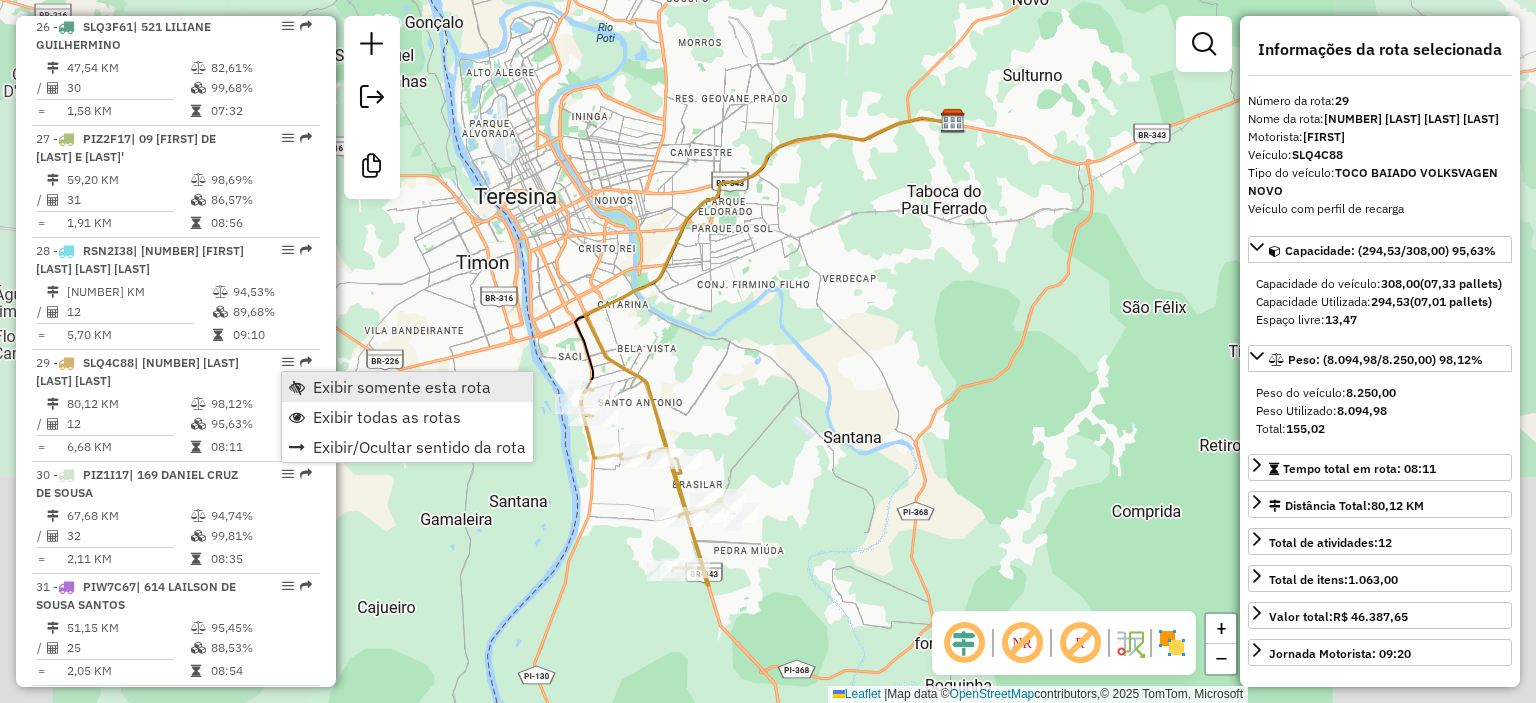 drag, startPoint x: 324, startPoint y: 391, endPoint x: 340, endPoint y: 393, distance: 16.124516 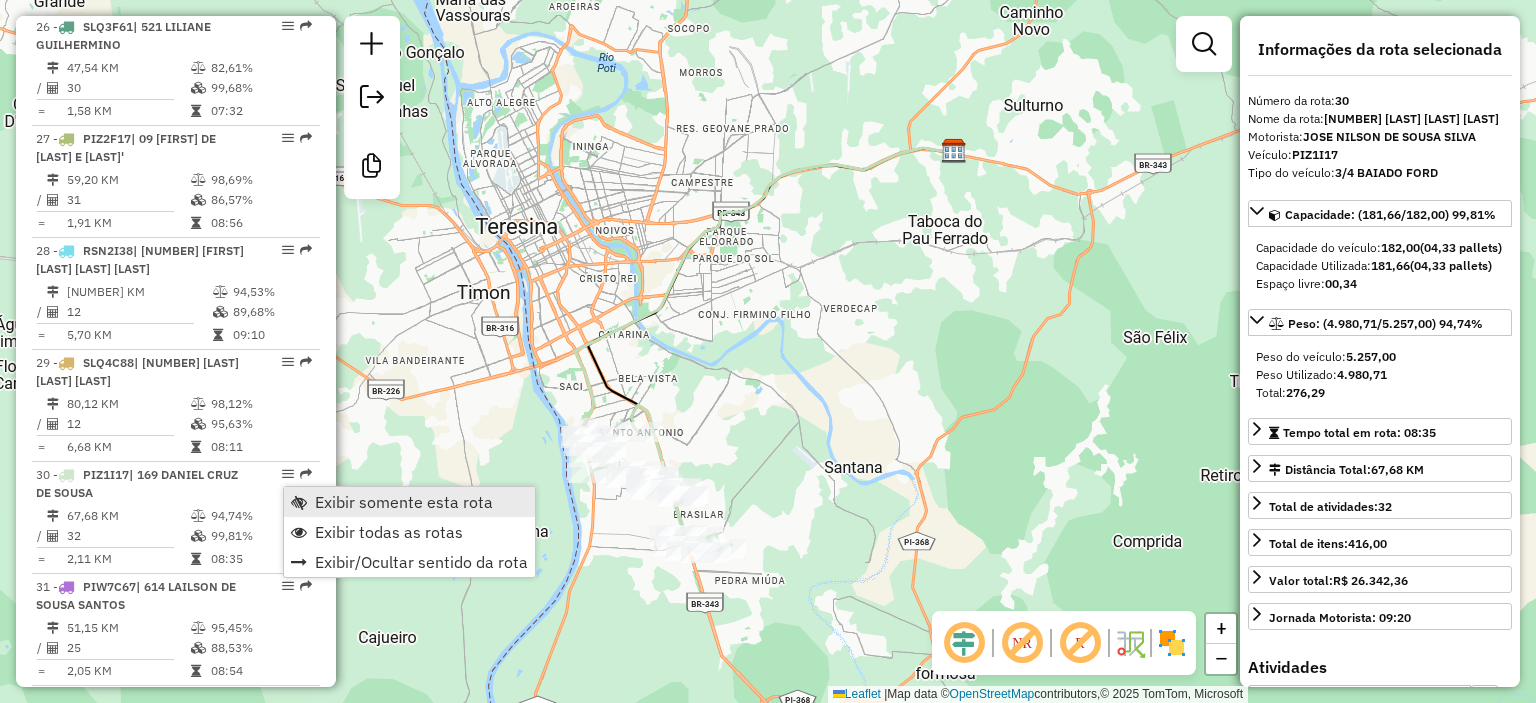 click on "Exibir somente esta rota" at bounding box center (404, 502) 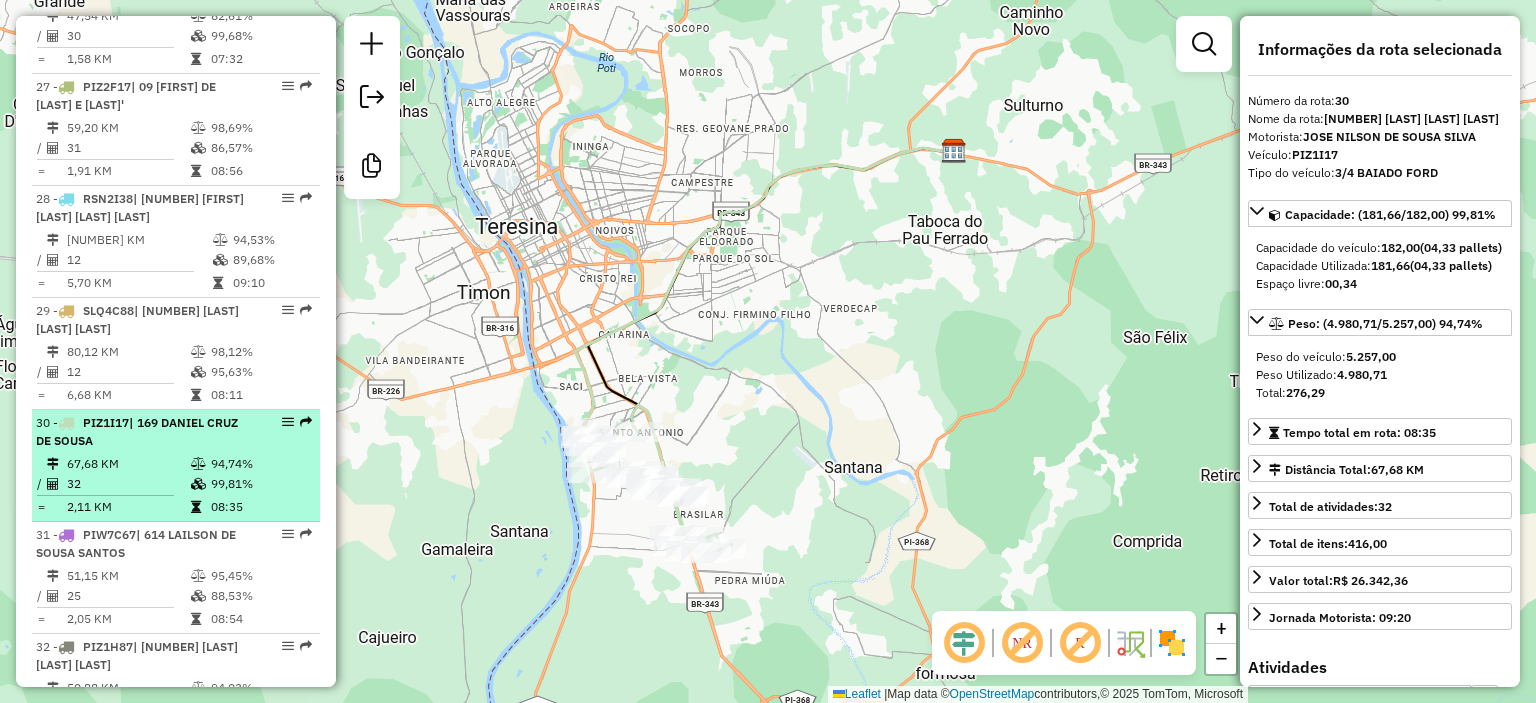 scroll, scrollTop: 3690, scrollLeft: 0, axis: vertical 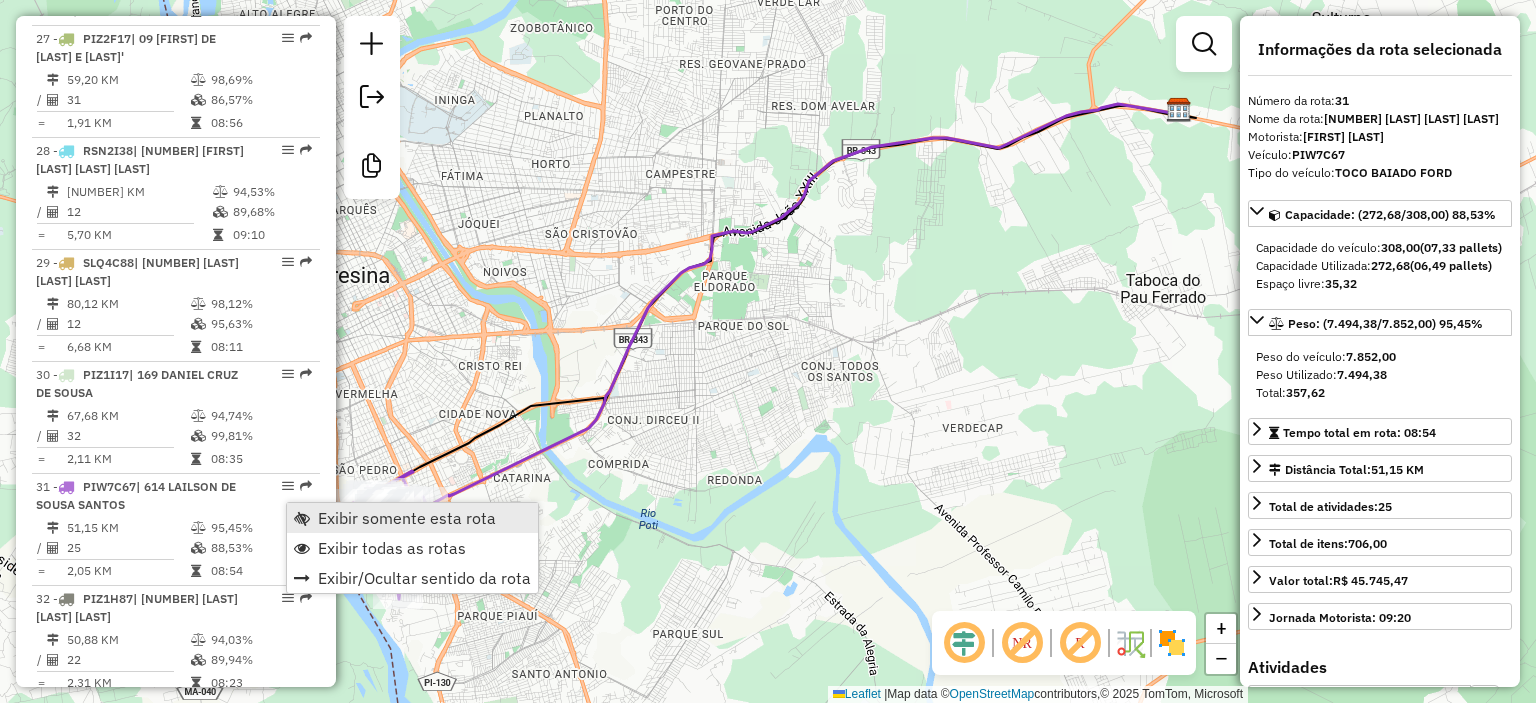 click on "Exibir somente esta rota" at bounding box center (407, 518) 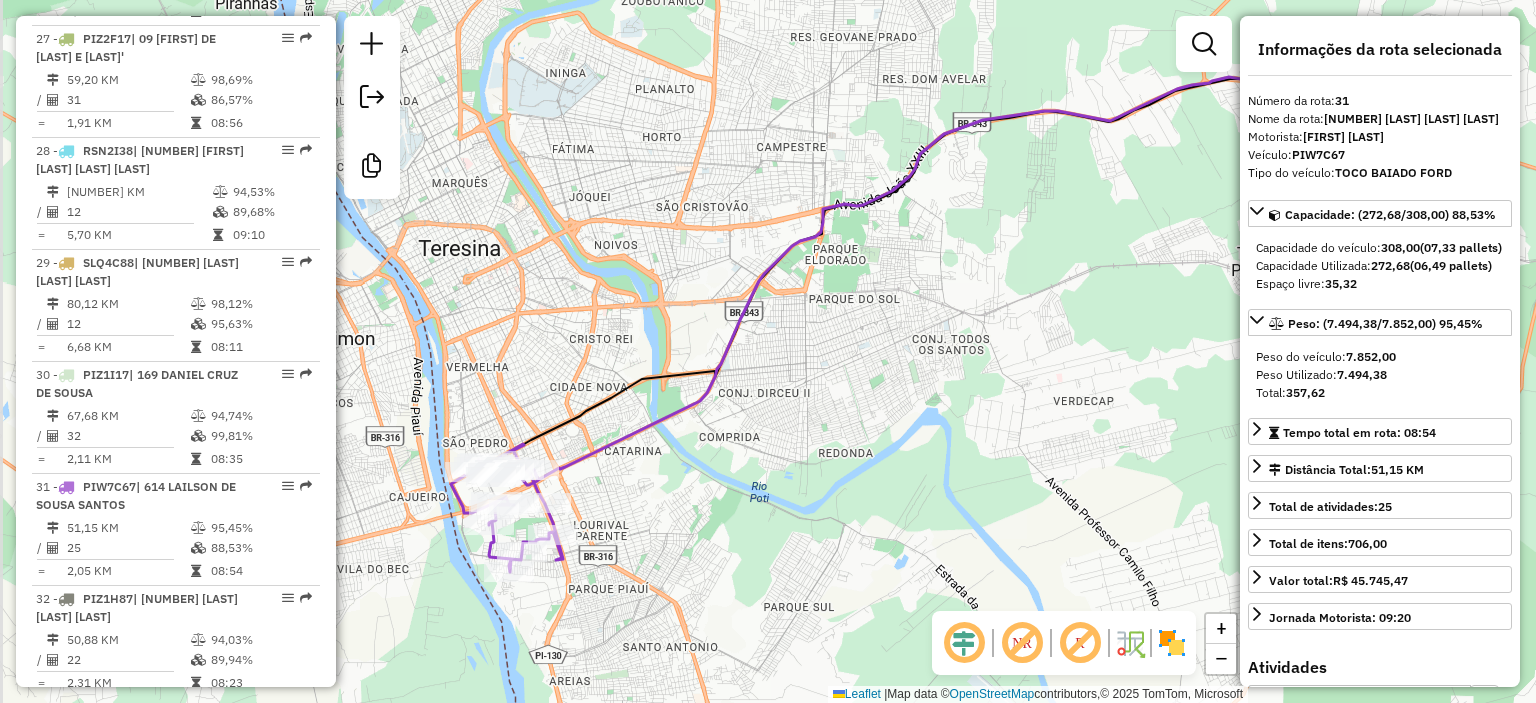 drag, startPoint x: 541, startPoint y: 540, endPoint x: 596, endPoint y: 516, distance: 60.00833 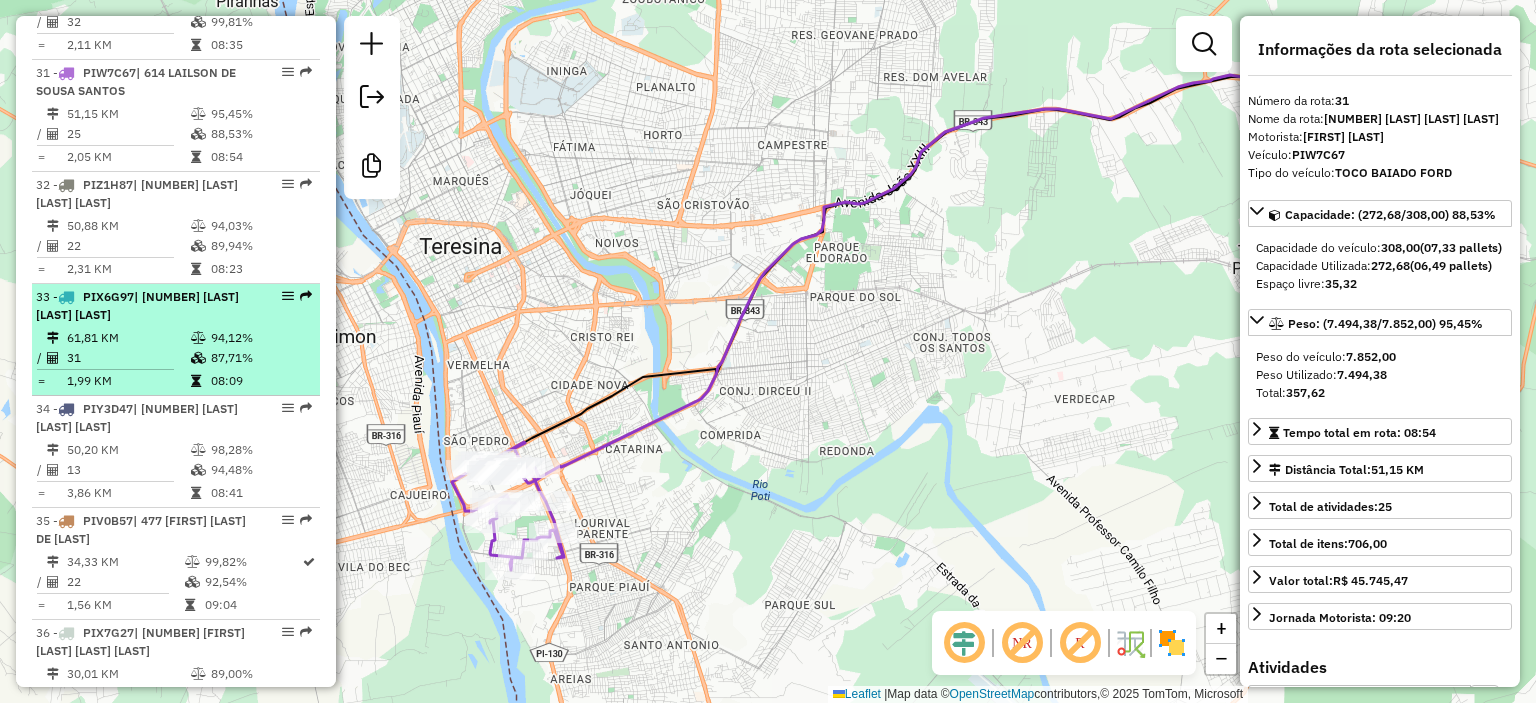 scroll, scrollTop: 4190, scrollLeft: 0, axis: vertical 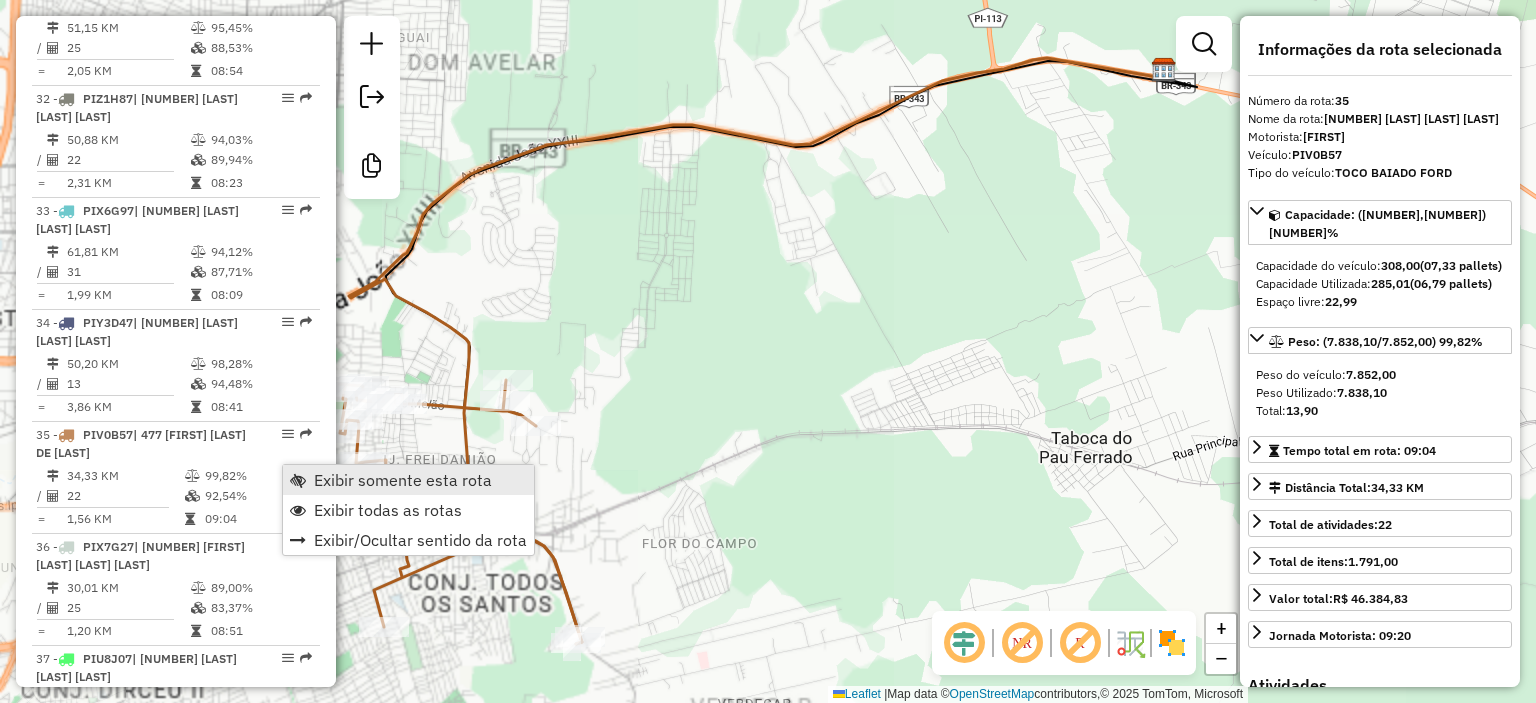 drag, startPoint x: 333, startPoint y: 482, endPoint x: 416, endPoint y: 486, distance: 83.09633 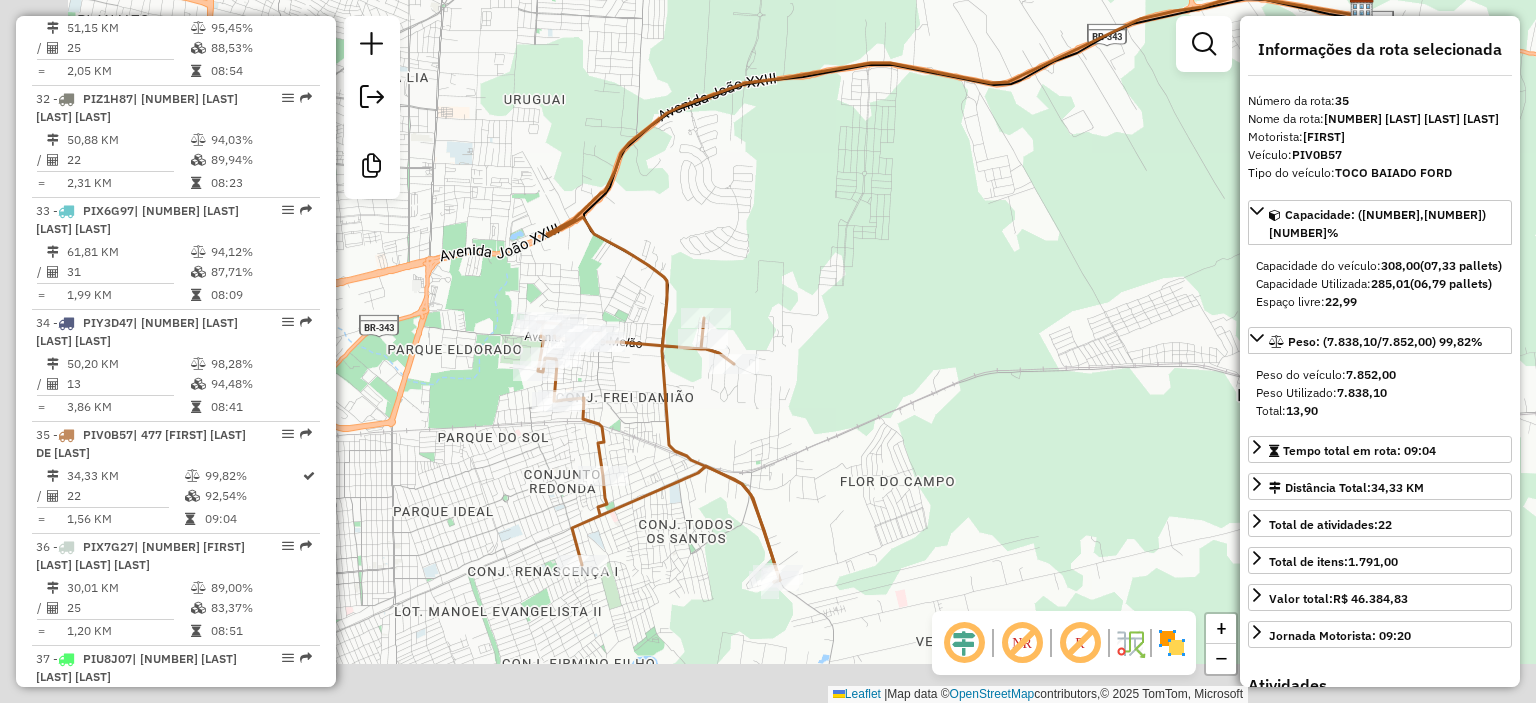 drag, startPoint x: 756, startPoint y: 485, endPoint x: 976, endPoint y: 416, distance: 230.5667 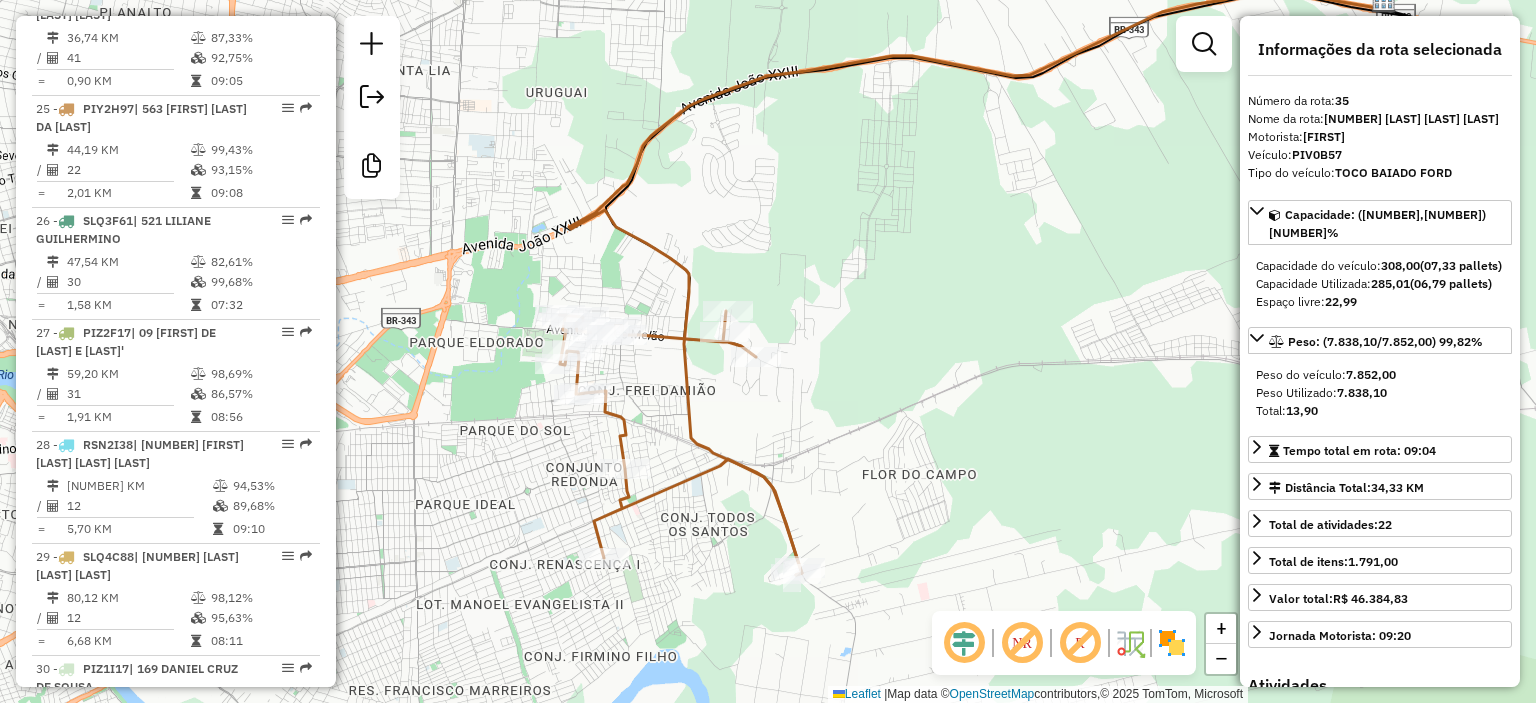 scroll, scrollTop: 2890, scrollLeft: 0, axis: vertical 